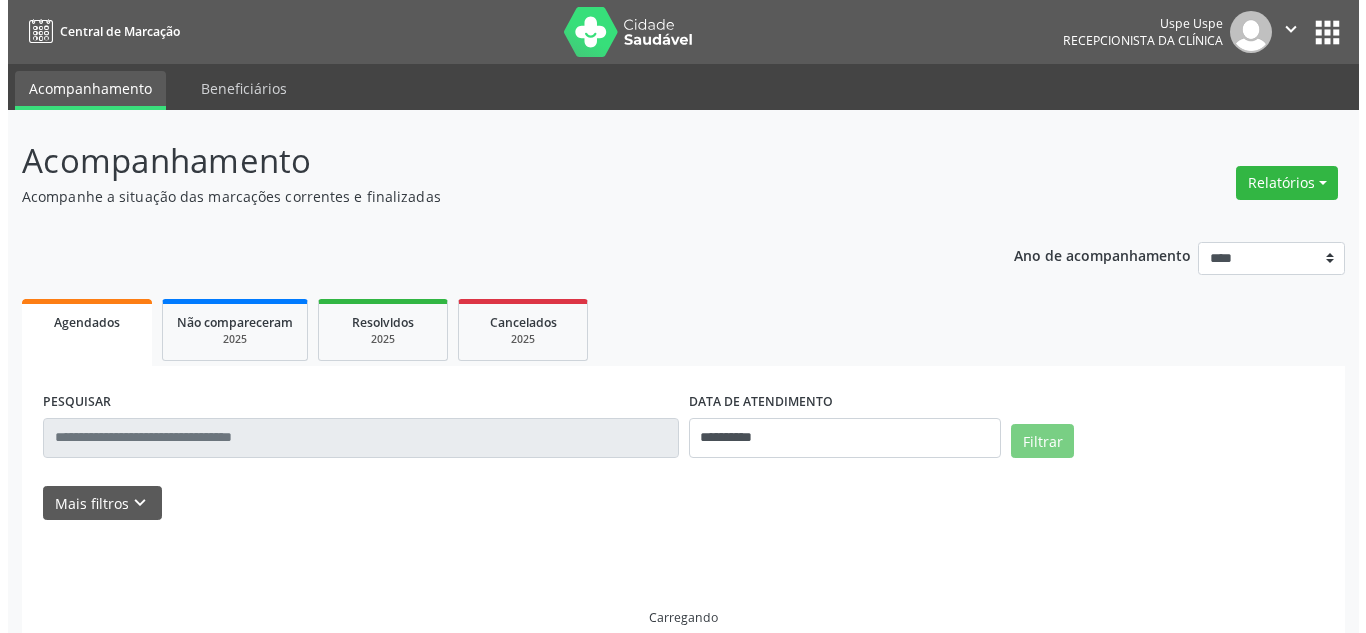 scroll, scrollTop: 0, scrollLeft: 0, axis: both 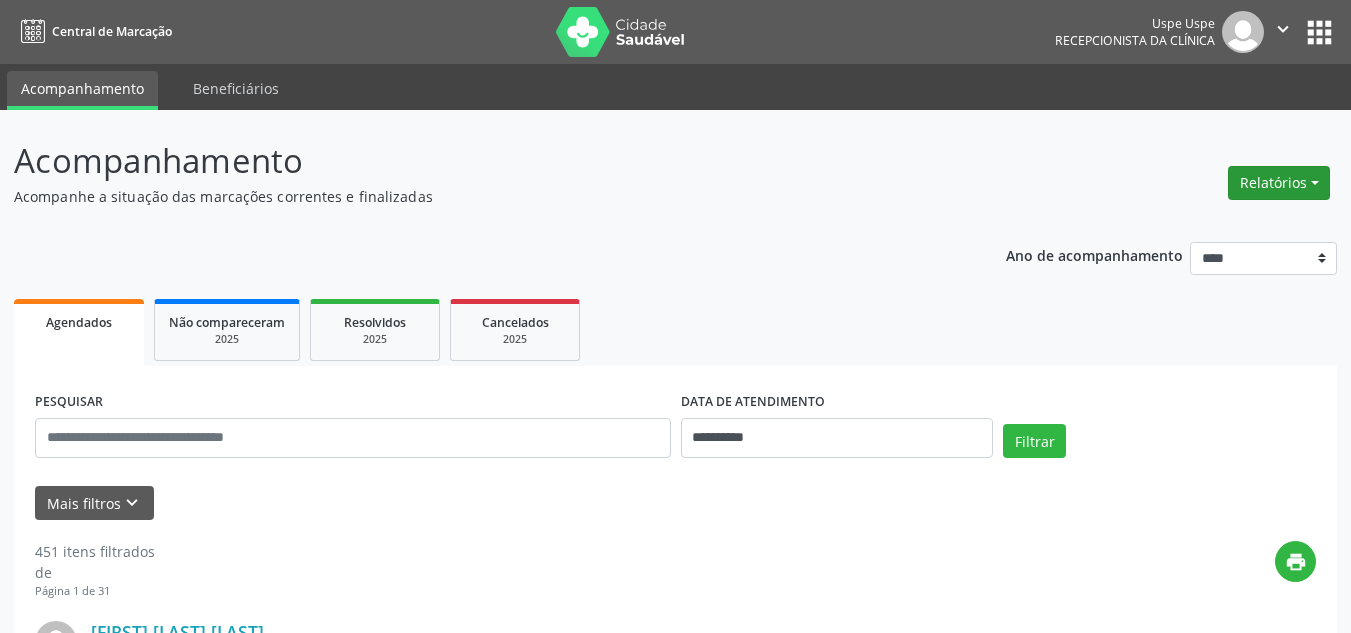 click on "Relatórios" at bounding box center (1279, 183) 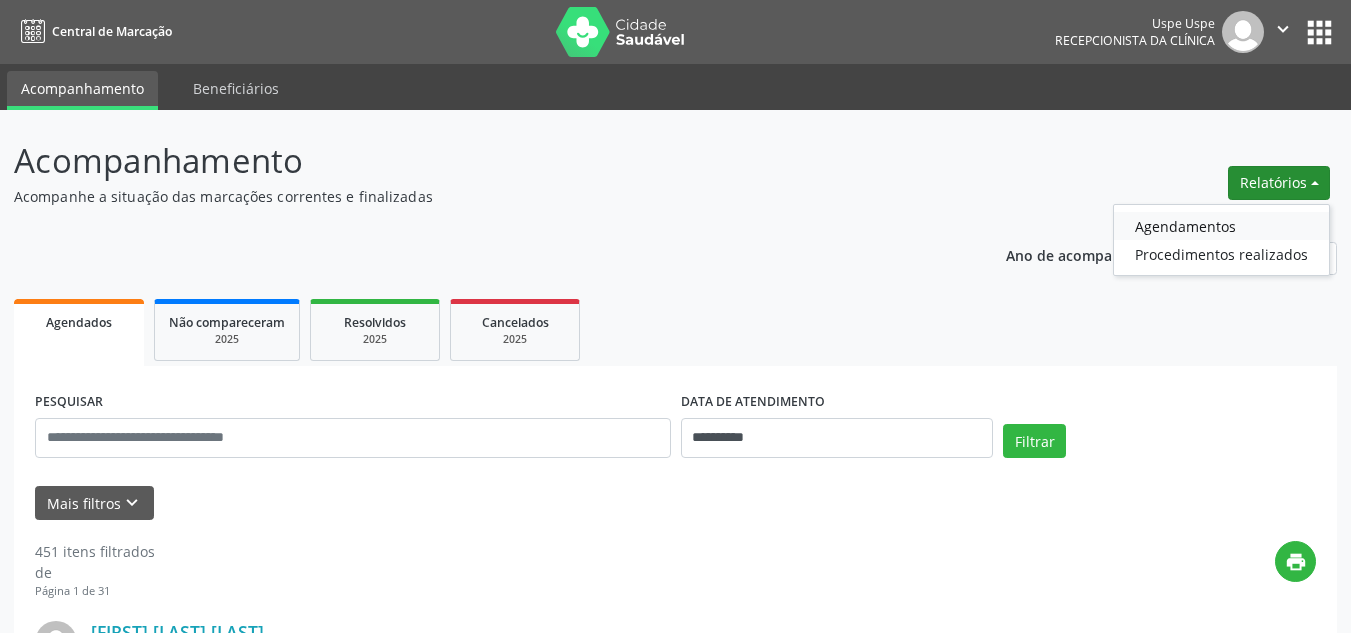 click on "Agendamentos" at bounding box center (1221, 226) 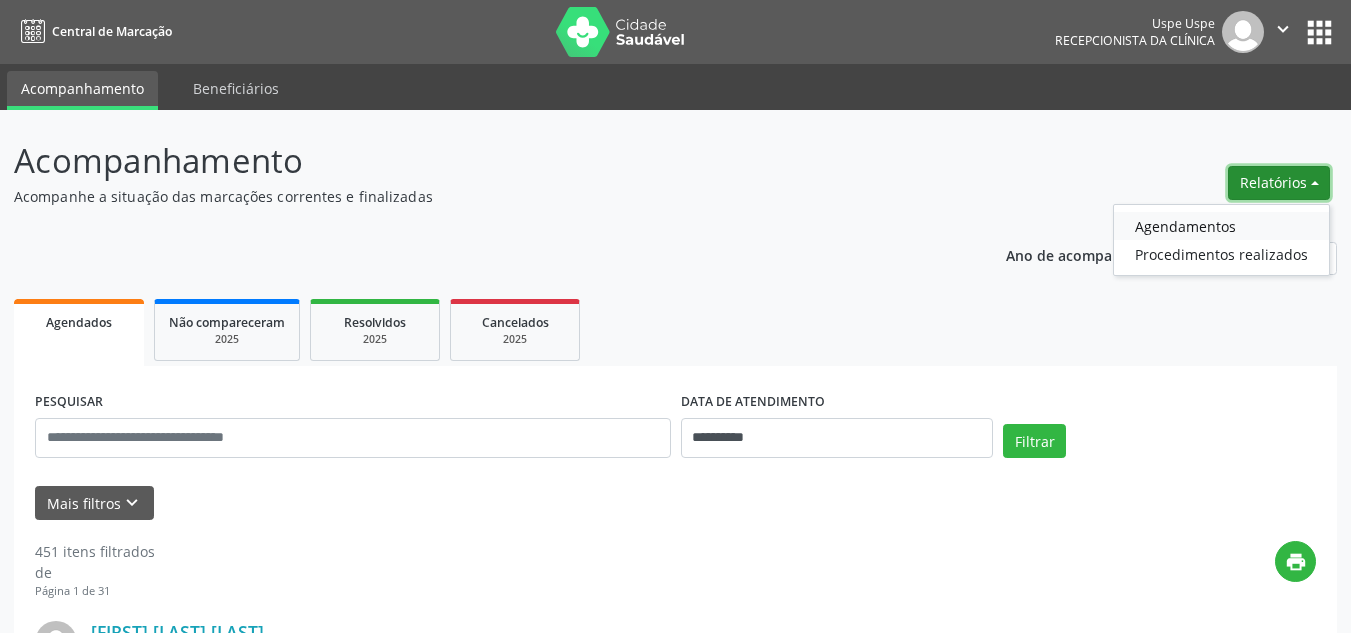 select on "*" 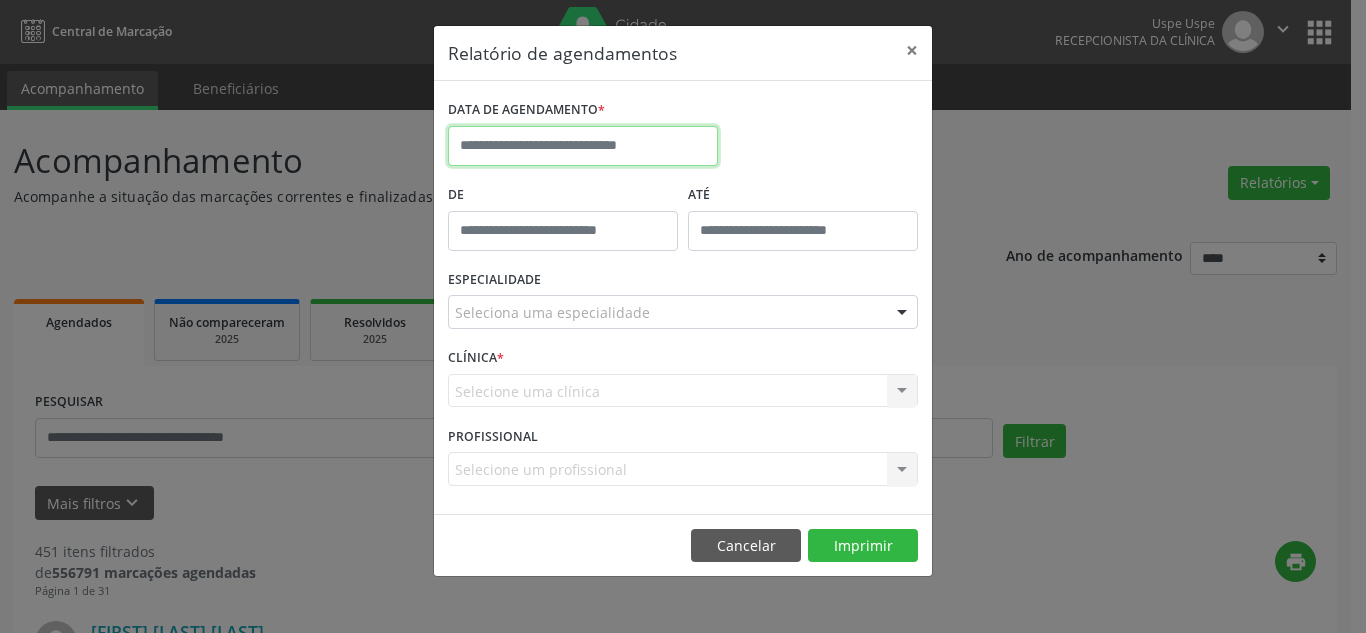 click at bounding box center (583, 146) 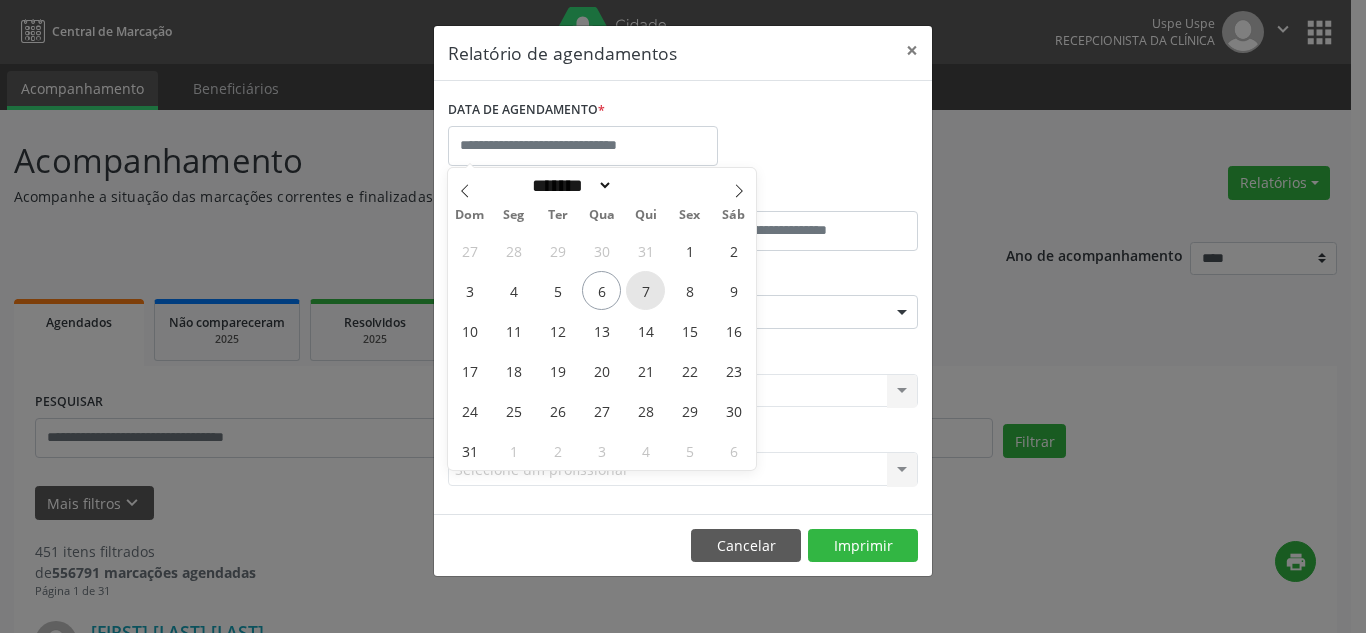 click on "7" at bounding box center (645, 290) 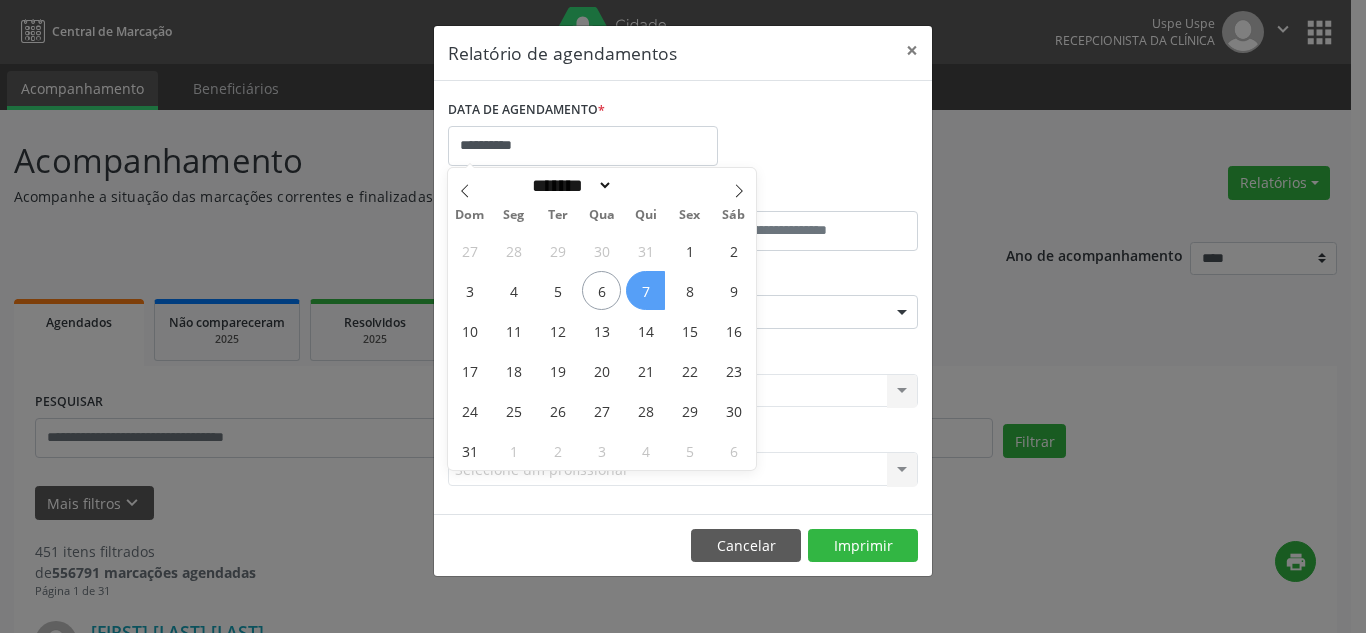 click on "7" at bounding box center [645, 290] 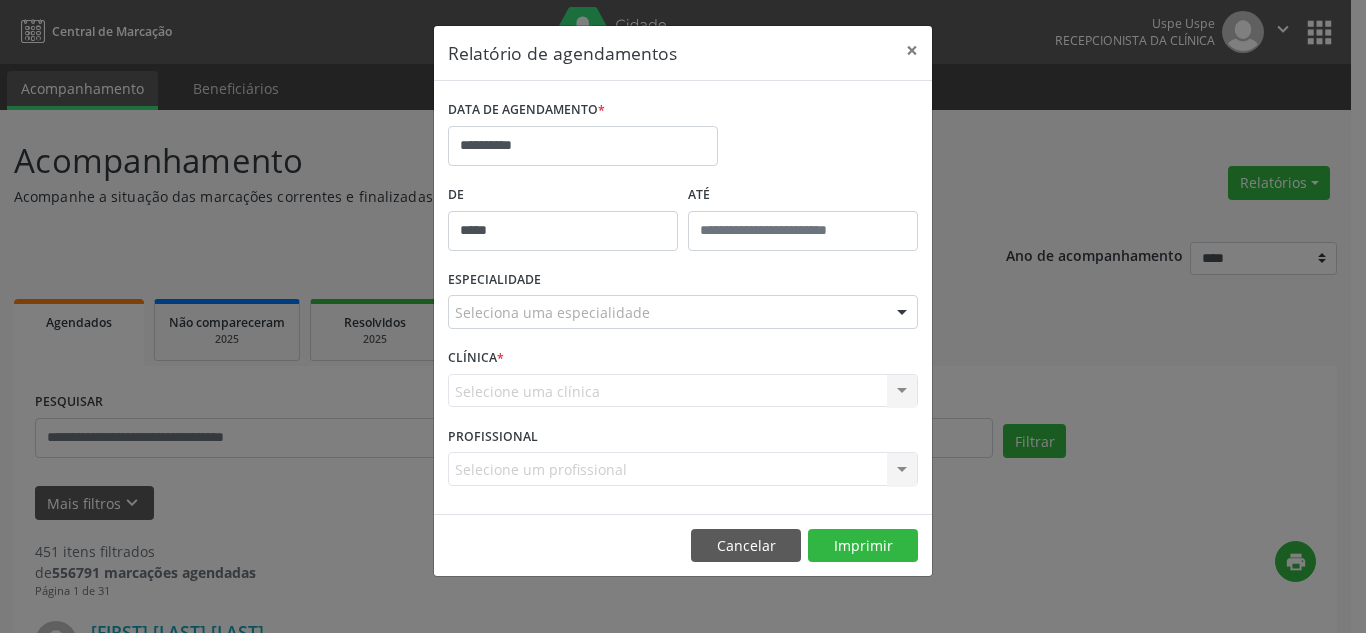 click on "*****" at bounding box center [563, 231] 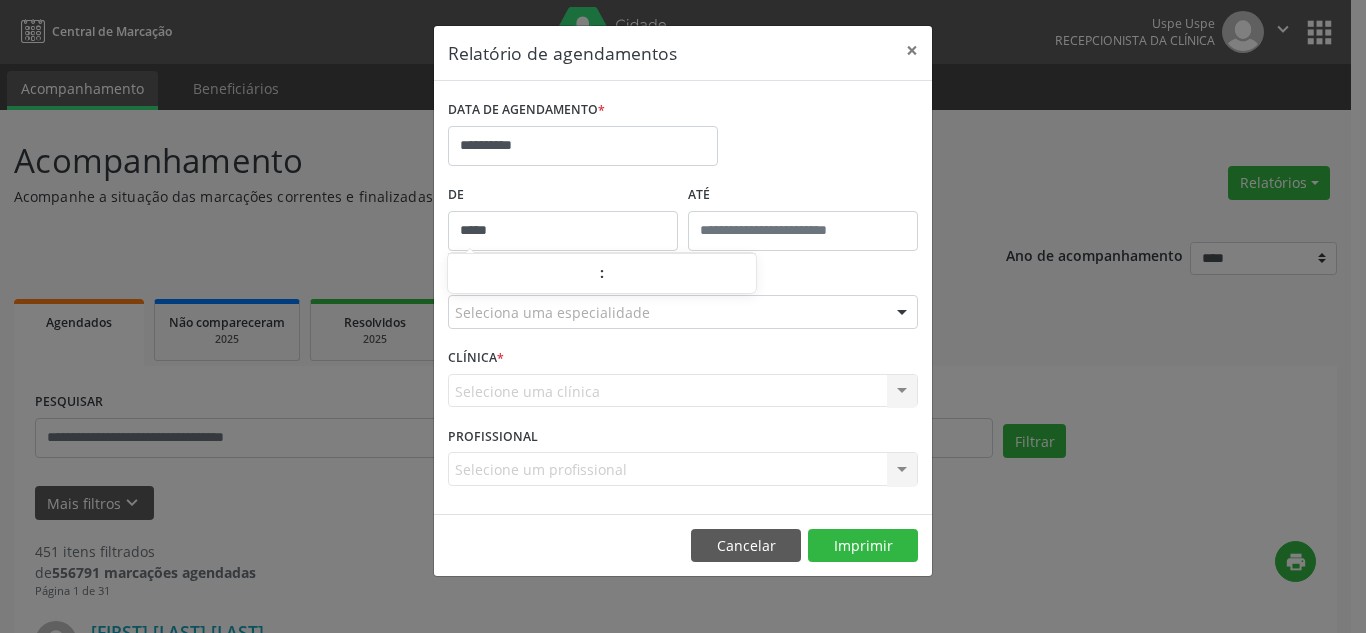 click on ":" at bounding box center (602, 273) 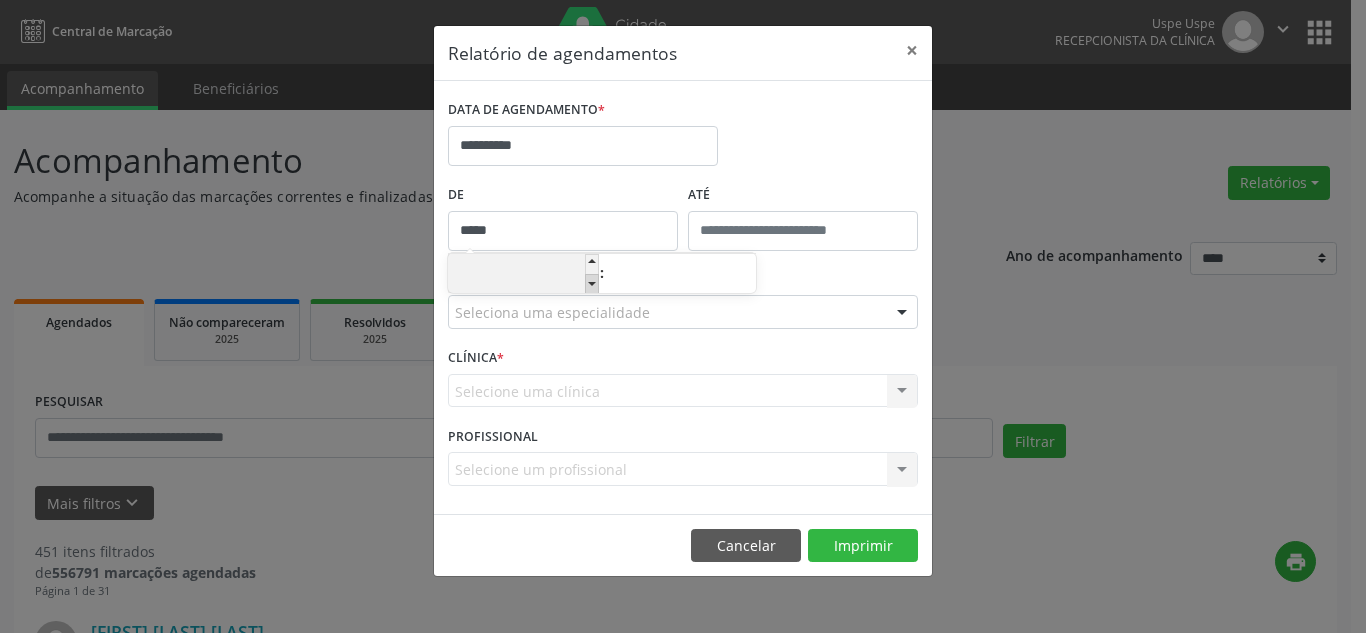 click at bounding box center [592, 284] 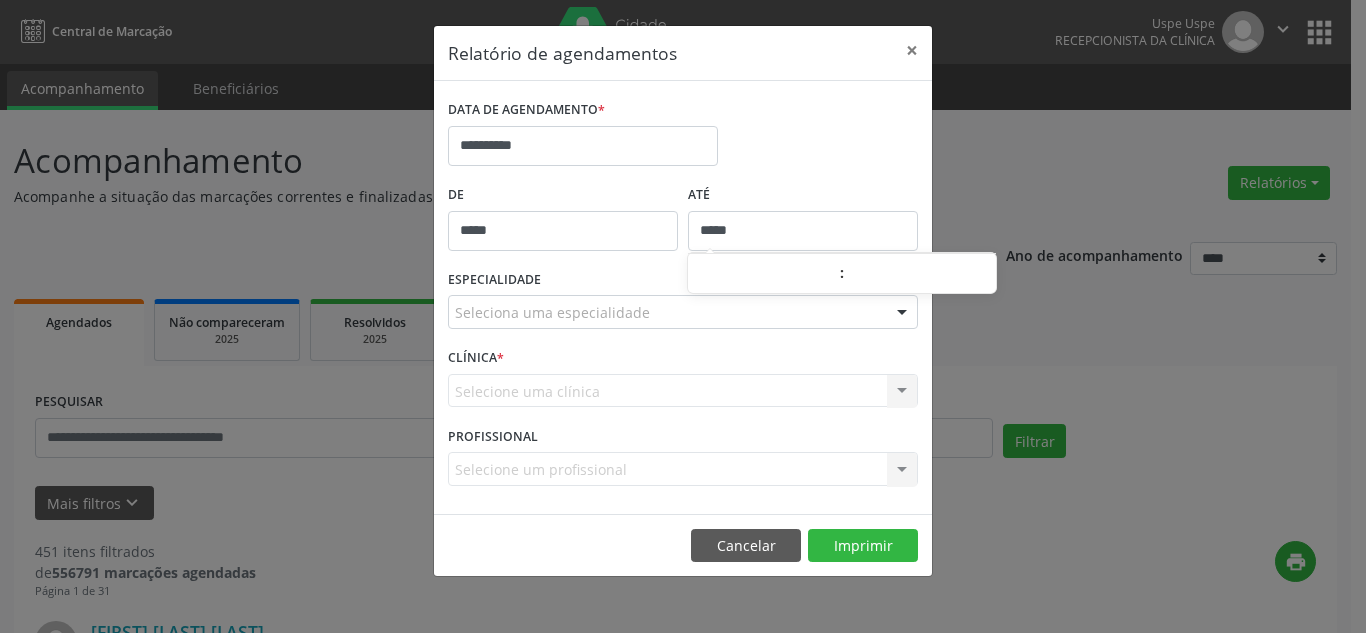 click on "*****" at bounding box center (803, 231) 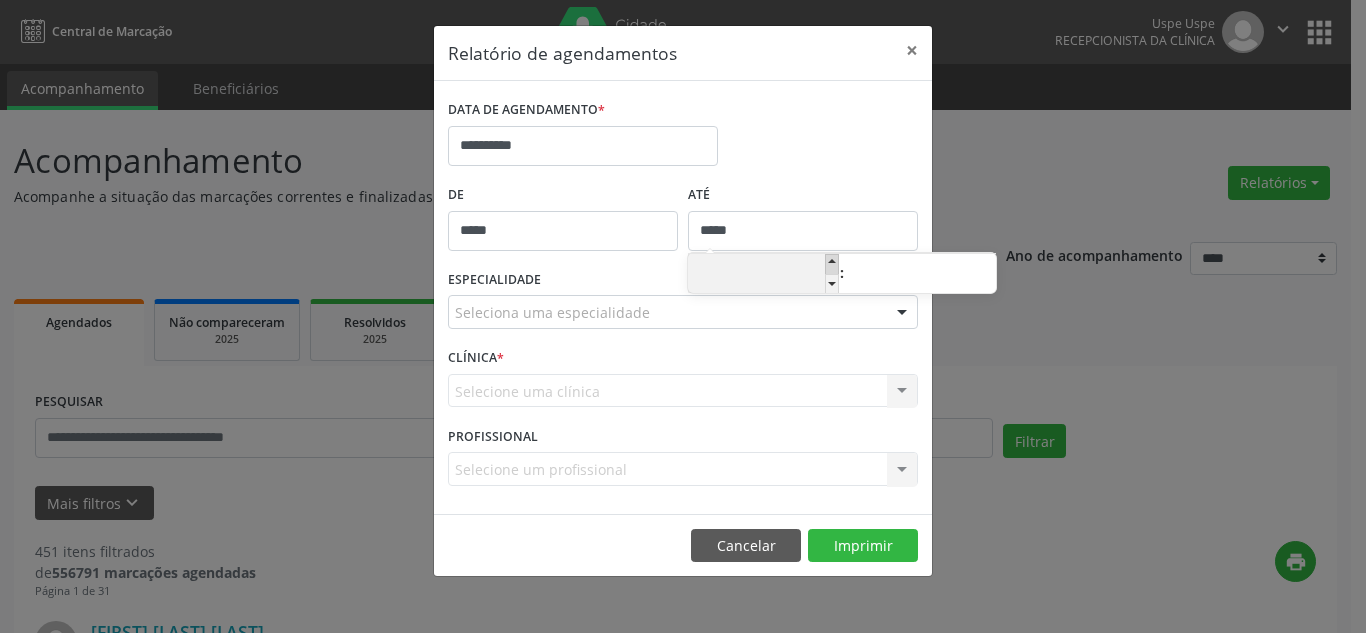 click at bounding box center (832, 264) 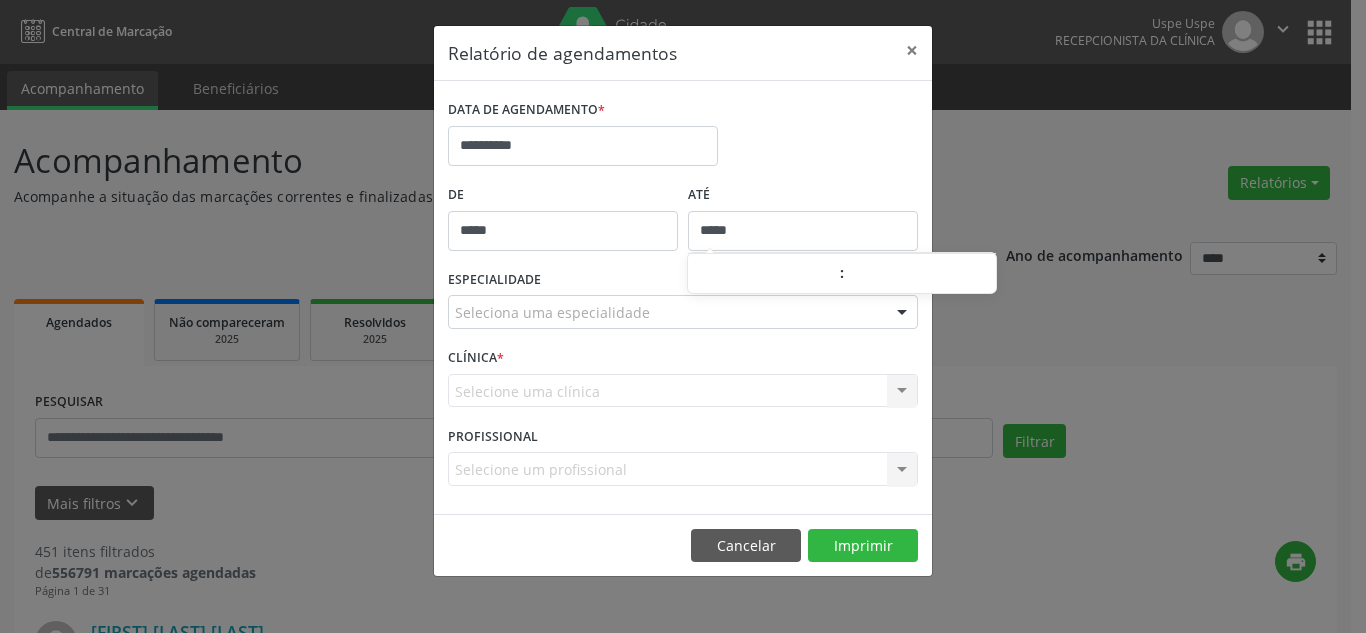 click on "ATÉ" at bounding box center [803, 195] 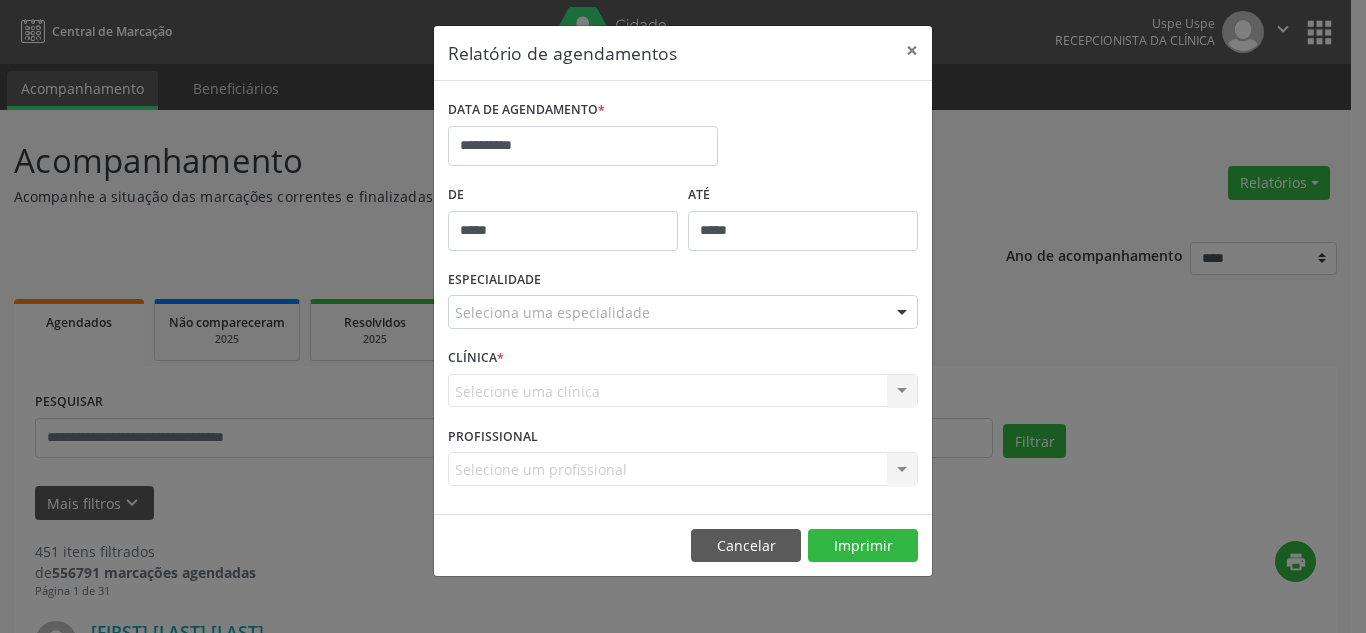 click on "Seleciona uma especialidade" at bounding box center (683, 312) 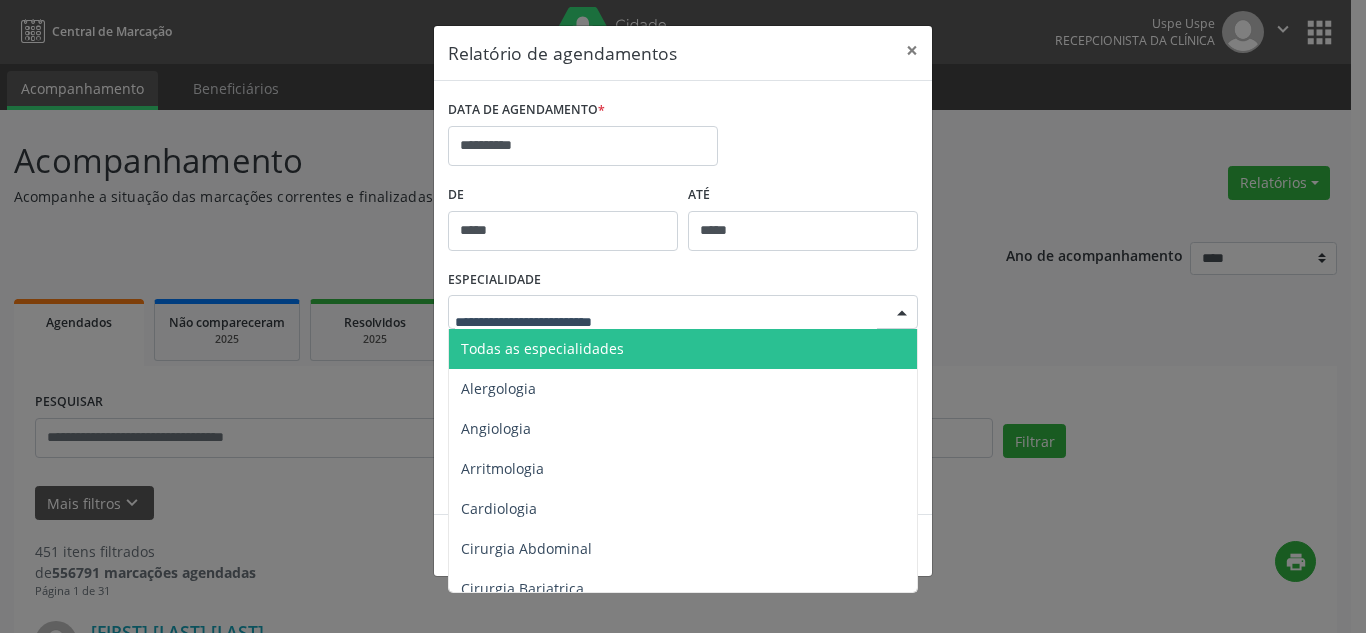click on "Todas as especialidades" at bounding box center (684, 349) 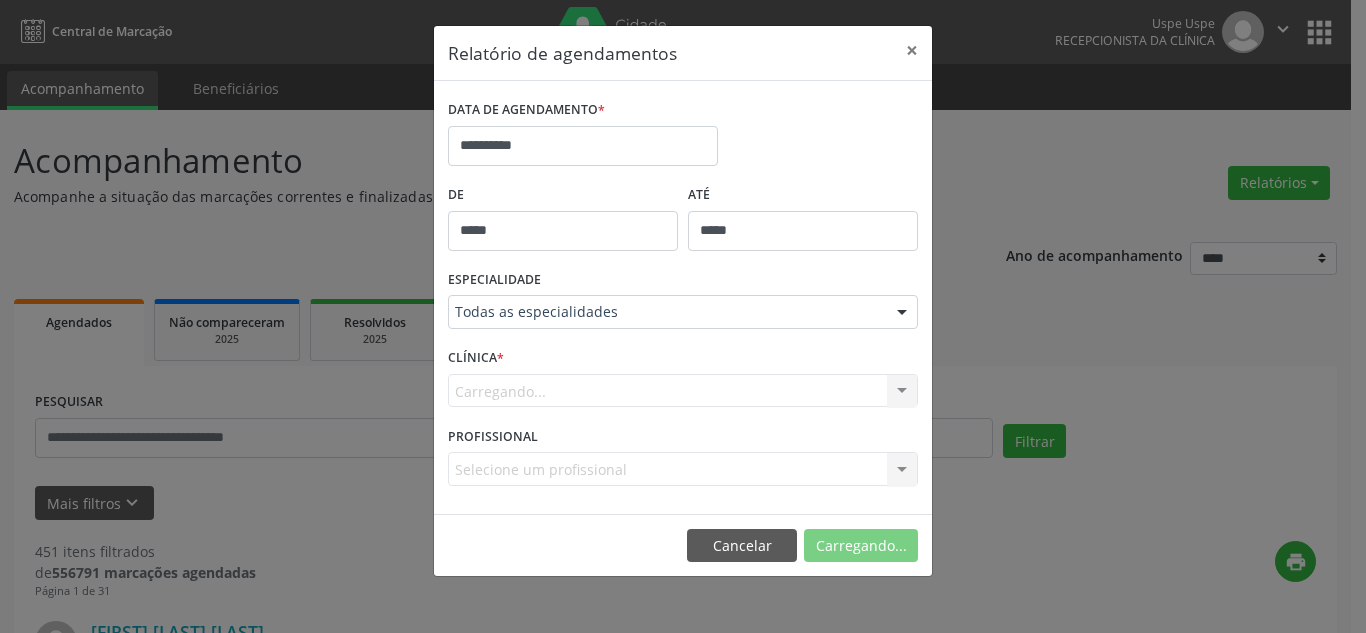 click on "Carregando...
Nenhum resultado encontrado para: "   "
Não há nenhuma opção para ser exibida." at bounding box center [683, 391] 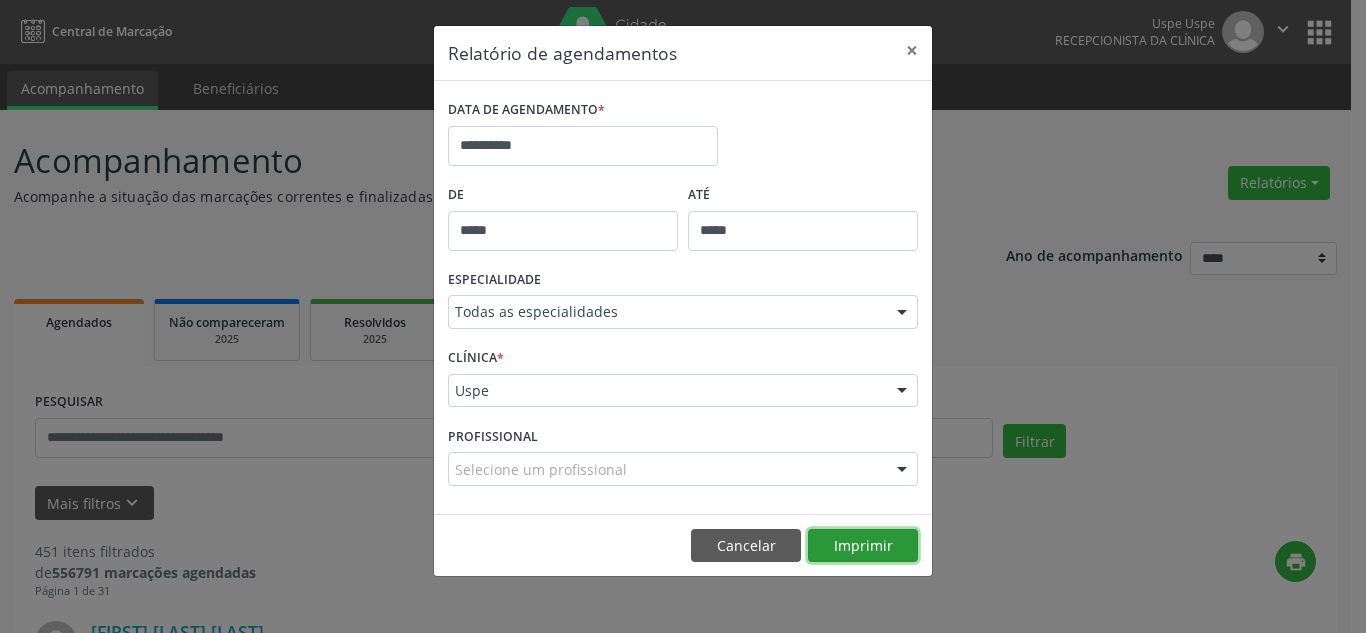 click on "Imprimir" at bounding box center [863, 546] 